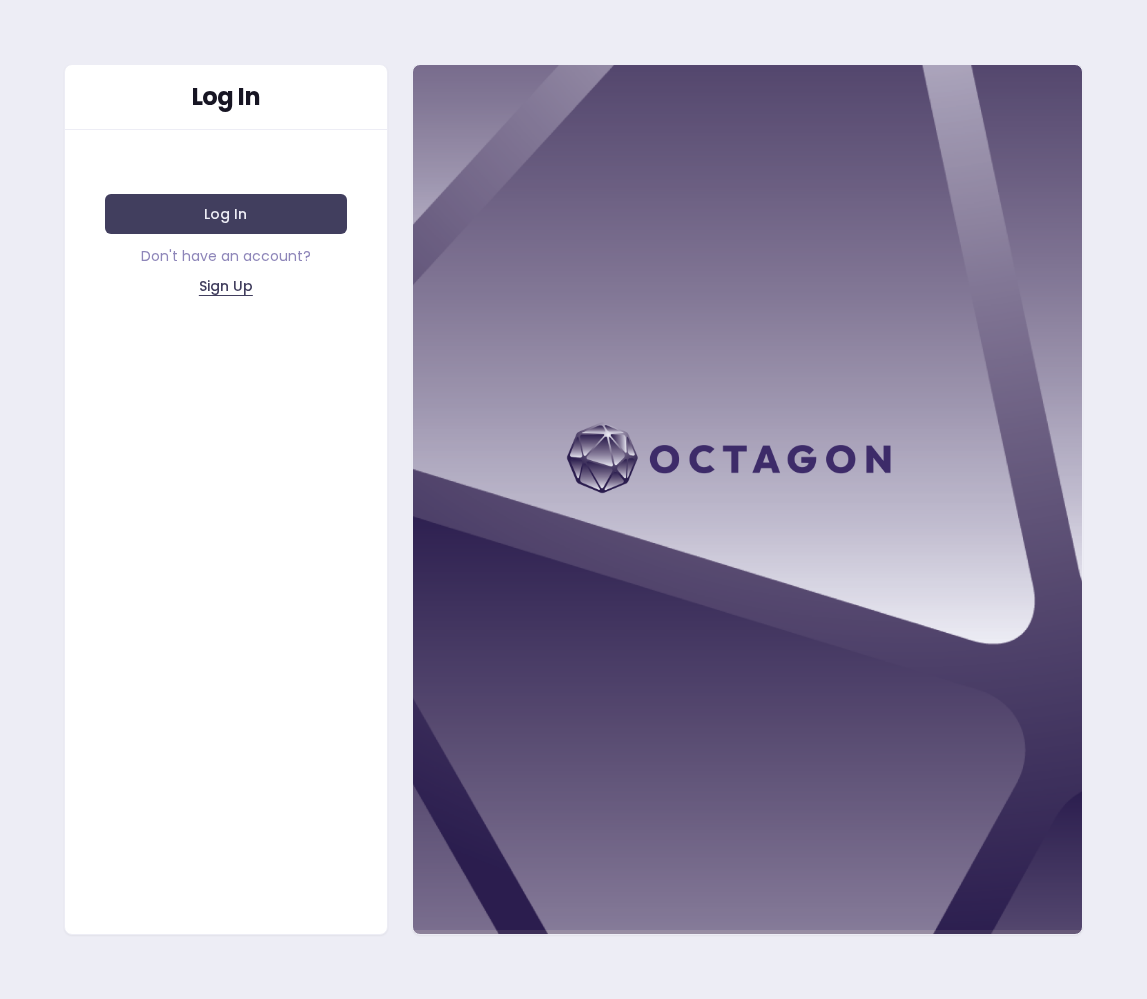 scroll, scrollTop: 0, scrollLeft: 0, axis: both 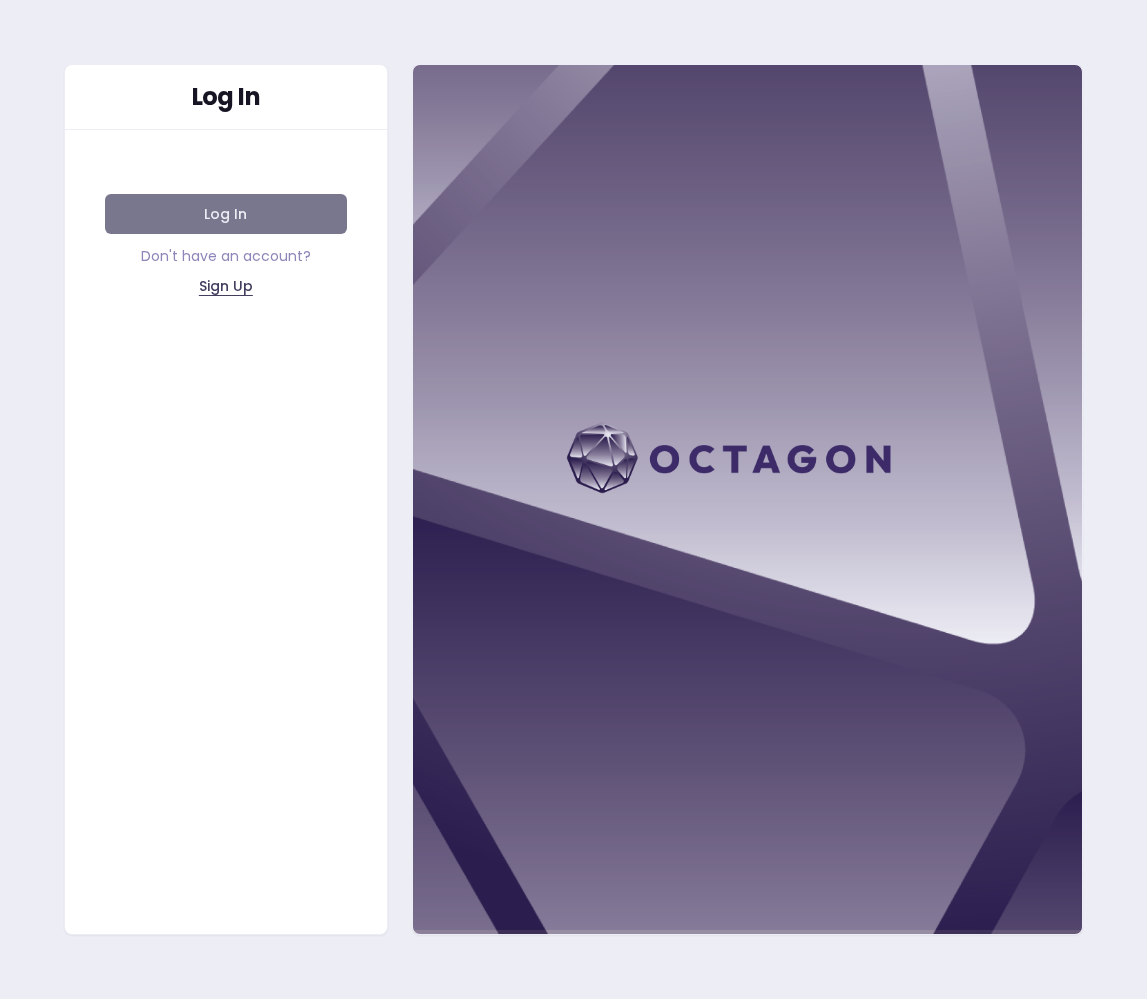 click on "Log In" at bounding box center (226, 214) 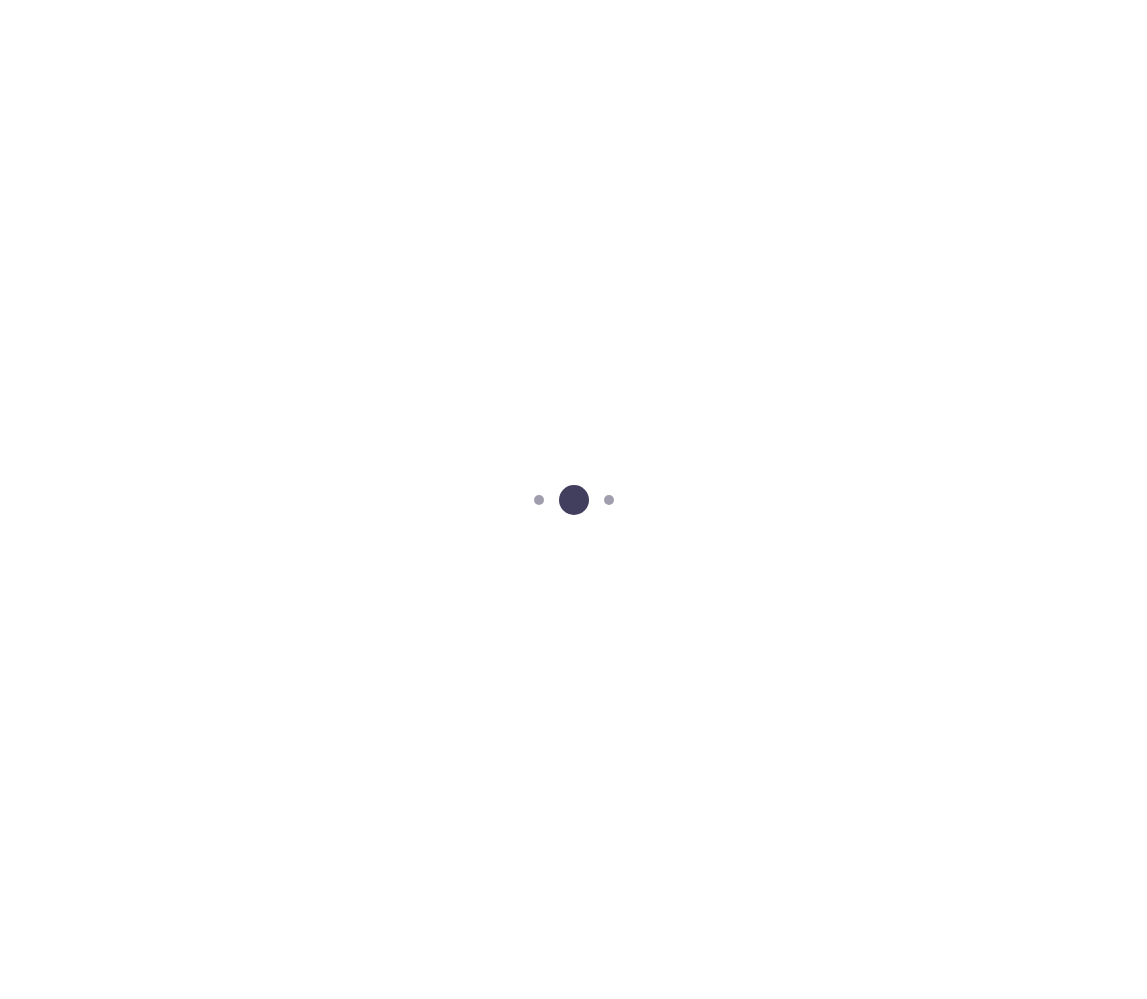 scroll, scrollTop: 0, scrollLeft: 0, axis: both 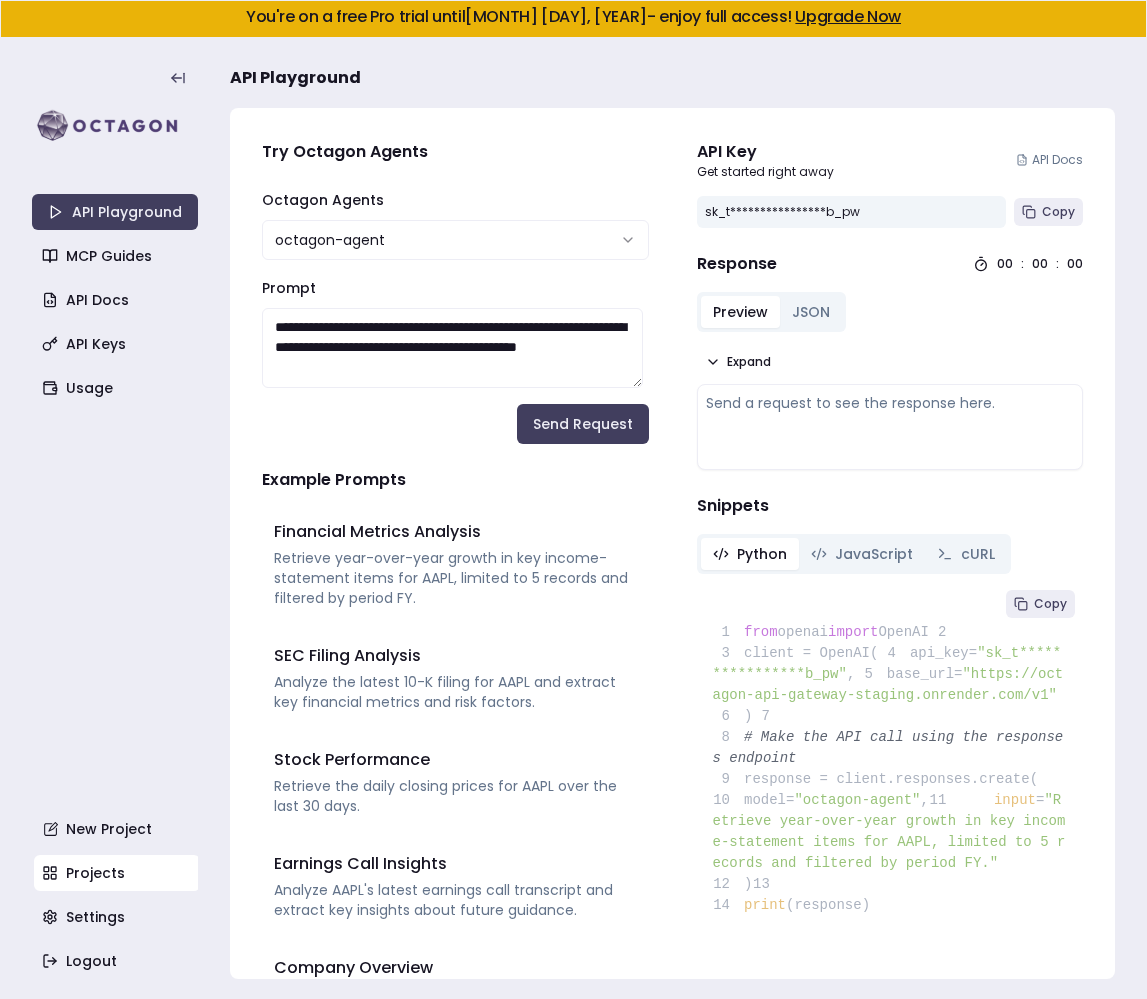 click on "Projects" at bounding box center [117, 873] 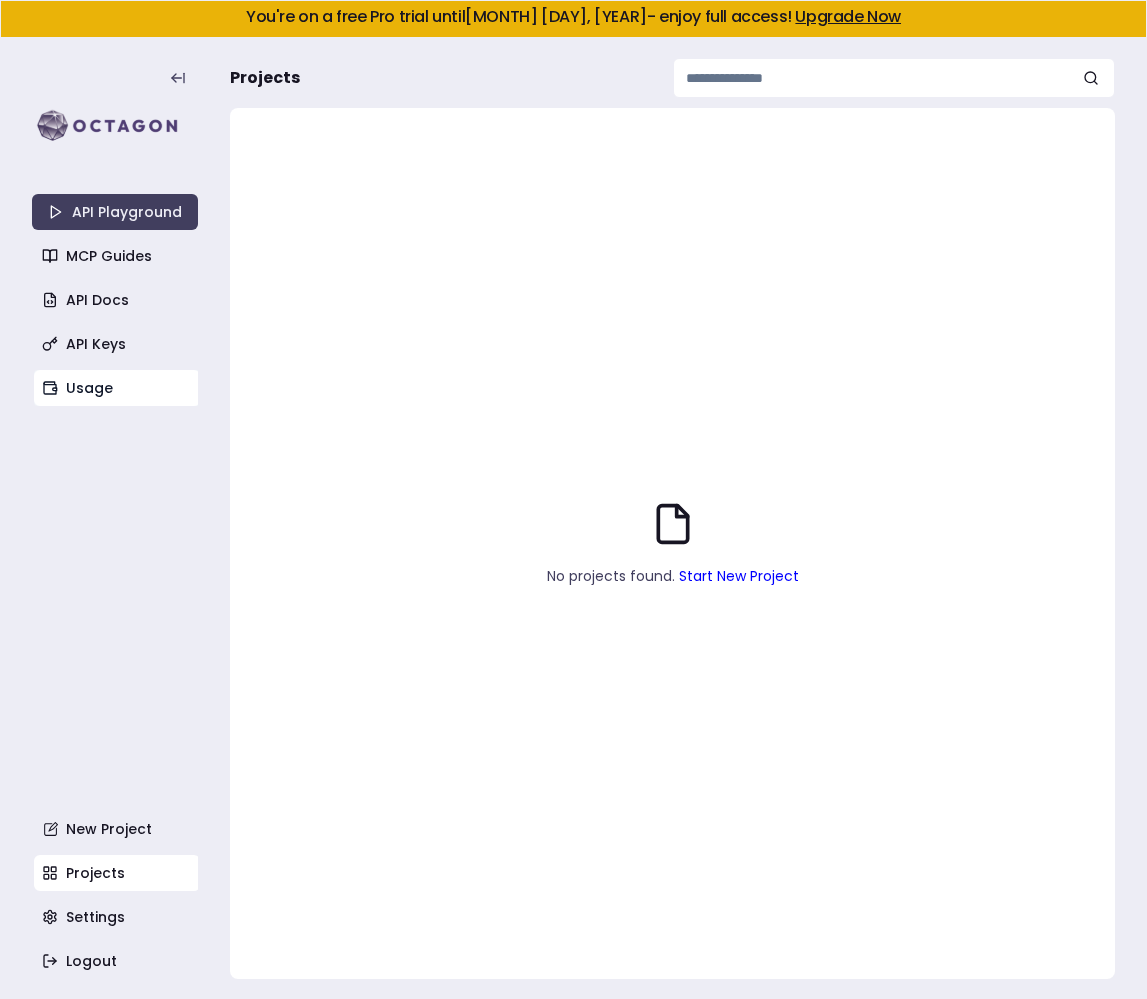 click on "Usage" at bounding box center (117, 388) 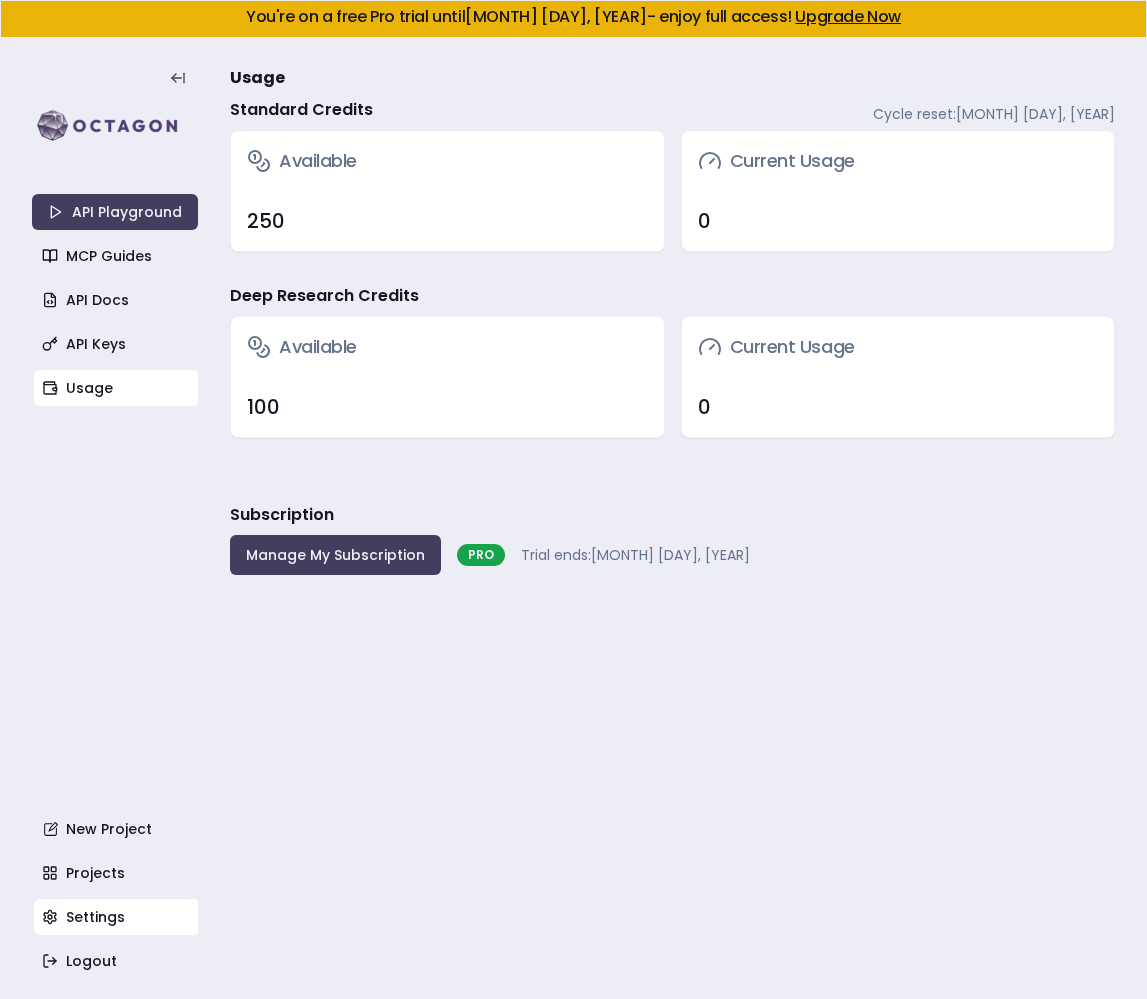 click on "Settings" at bounding box center [117, 917] 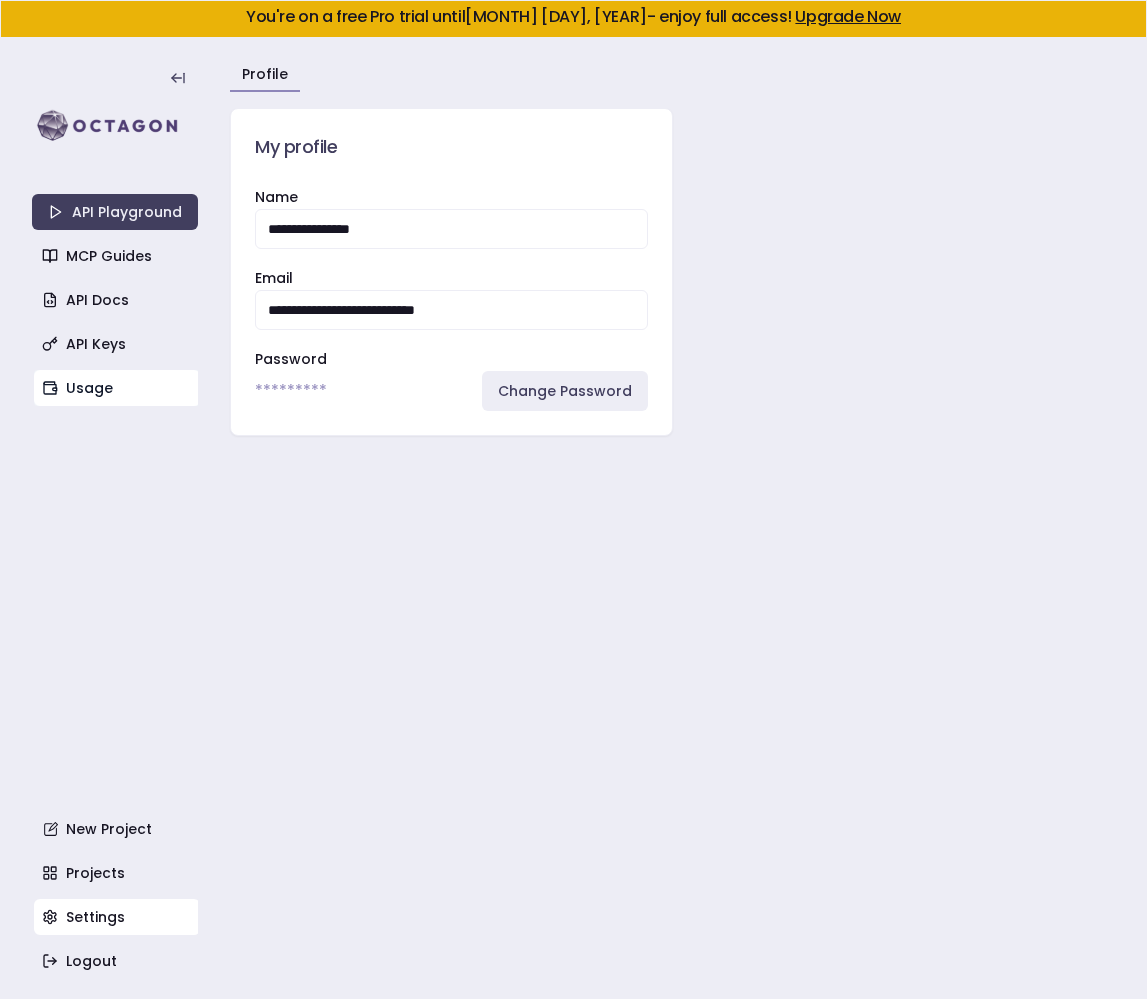 click on "Usage" at bounding box center (117, 388) 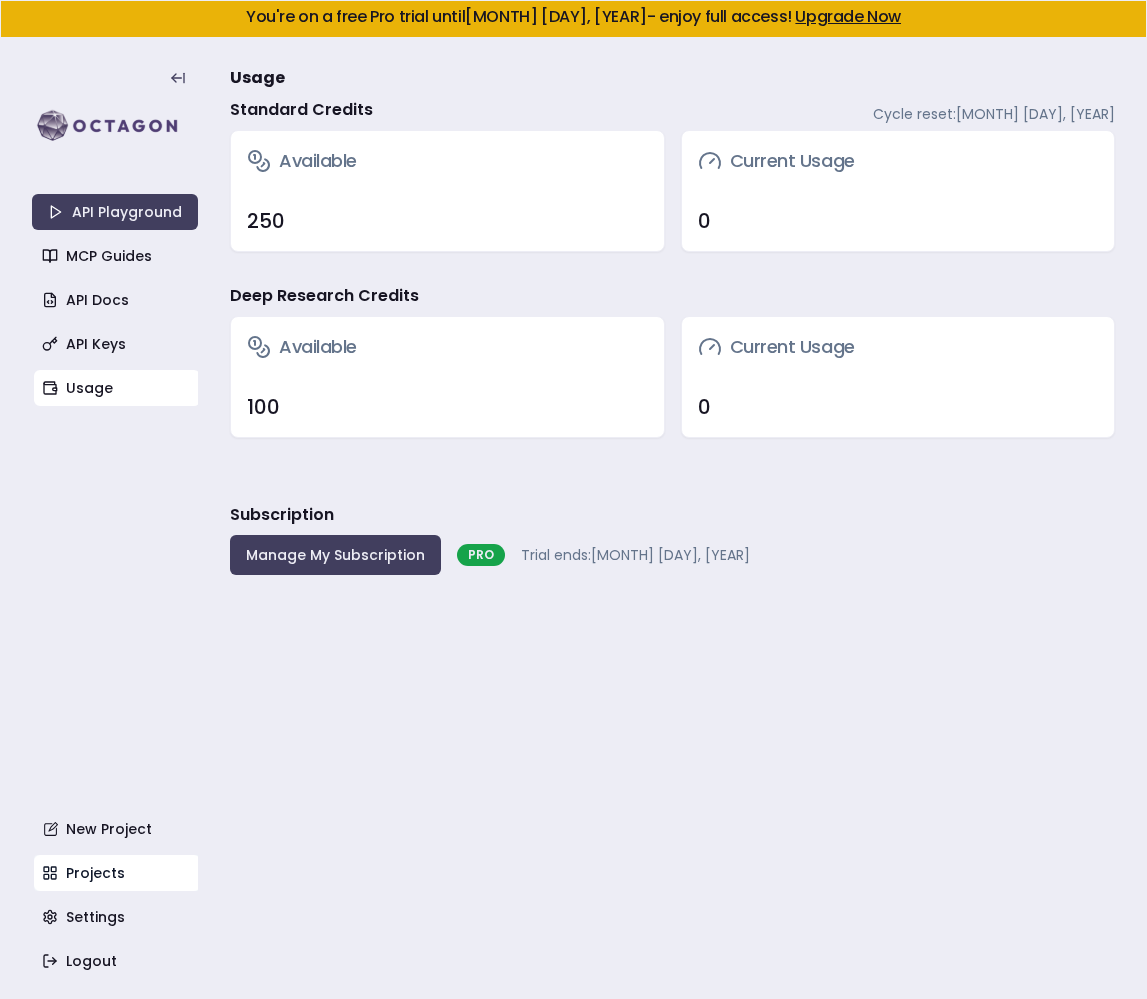 click on "Projects" at bounding box center [117, 873] 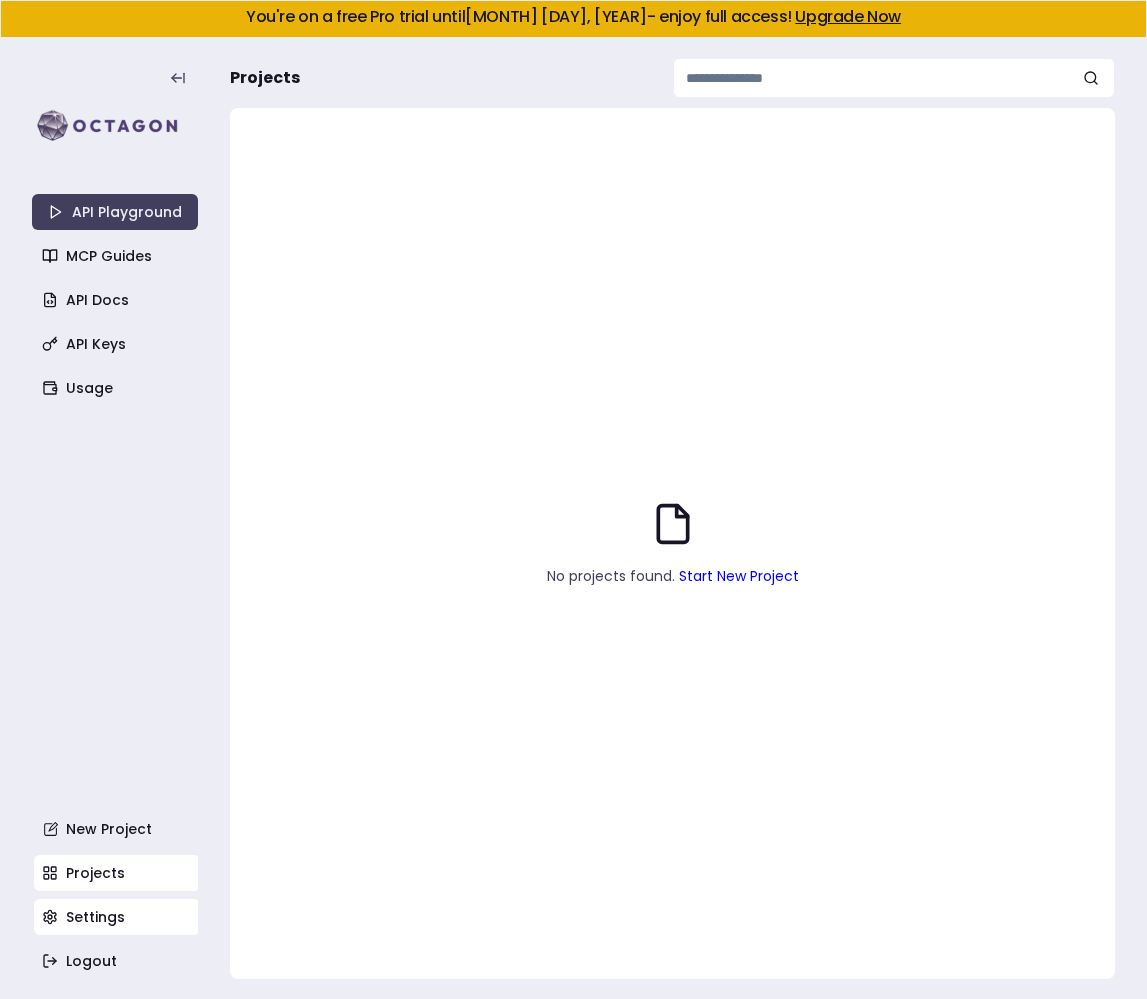 click on "Settings" at bounding box center [117, 917] 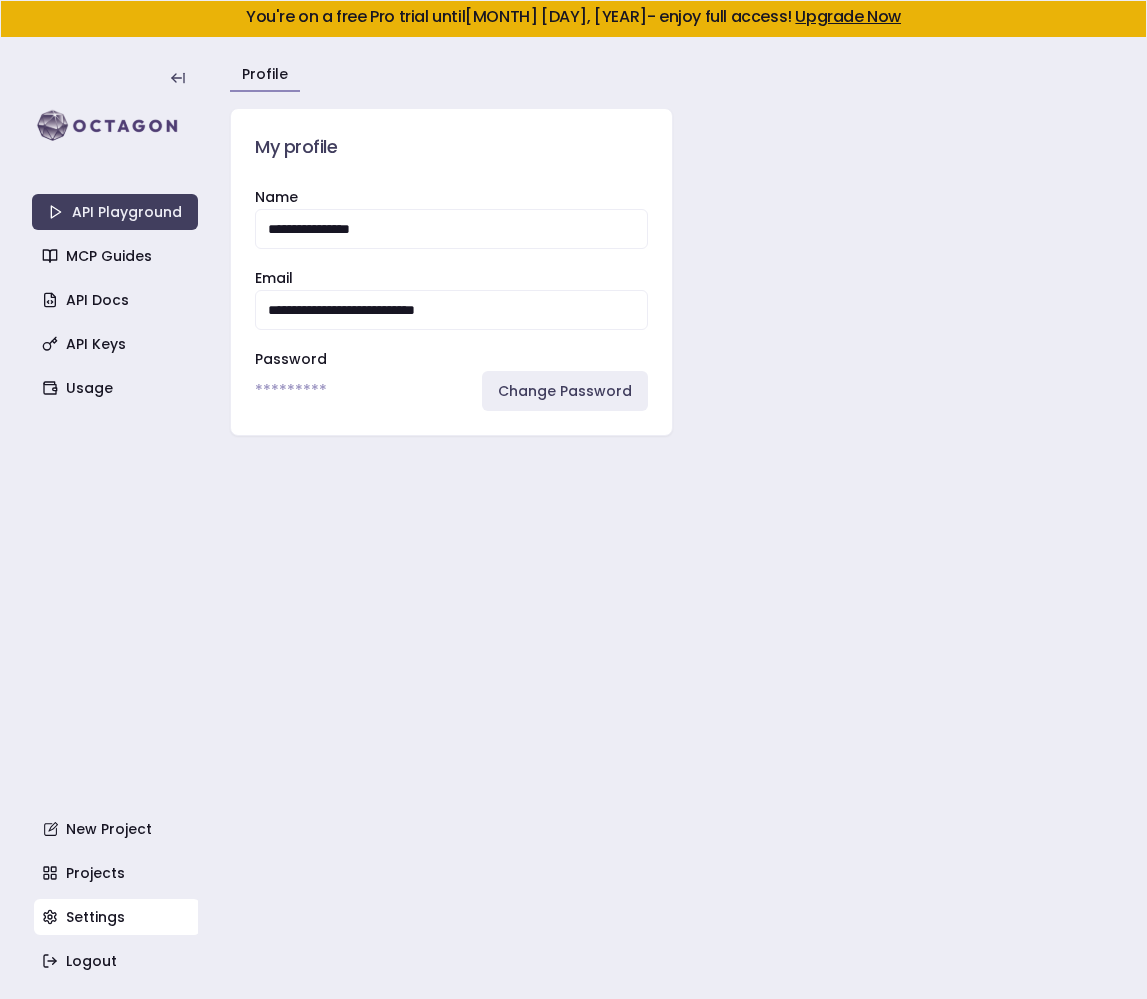 click on "Profile My profile Name [NAME] Email [EMAIL] Password ********* Change Password" at bounding box center (672, 518) 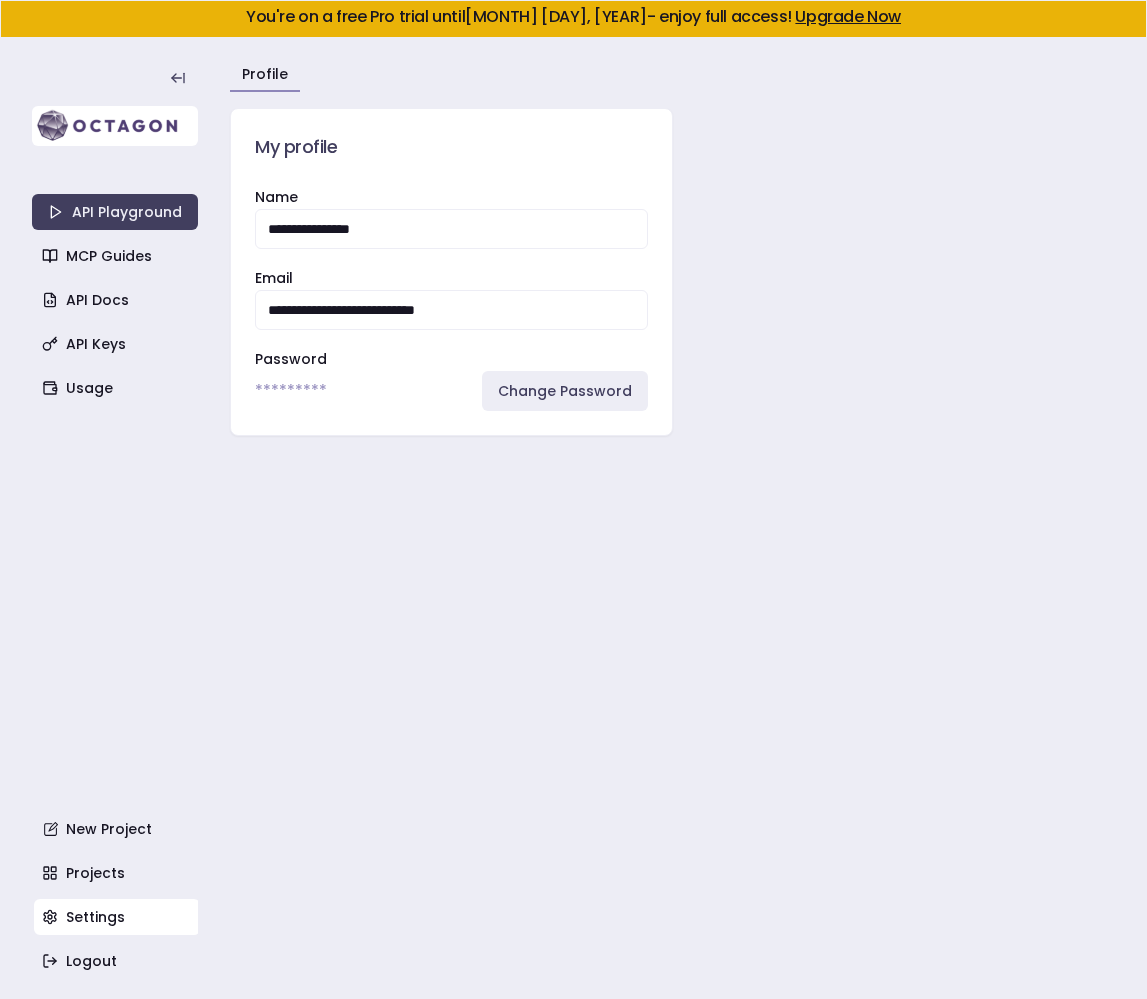 click at bounding box center (115, 126) 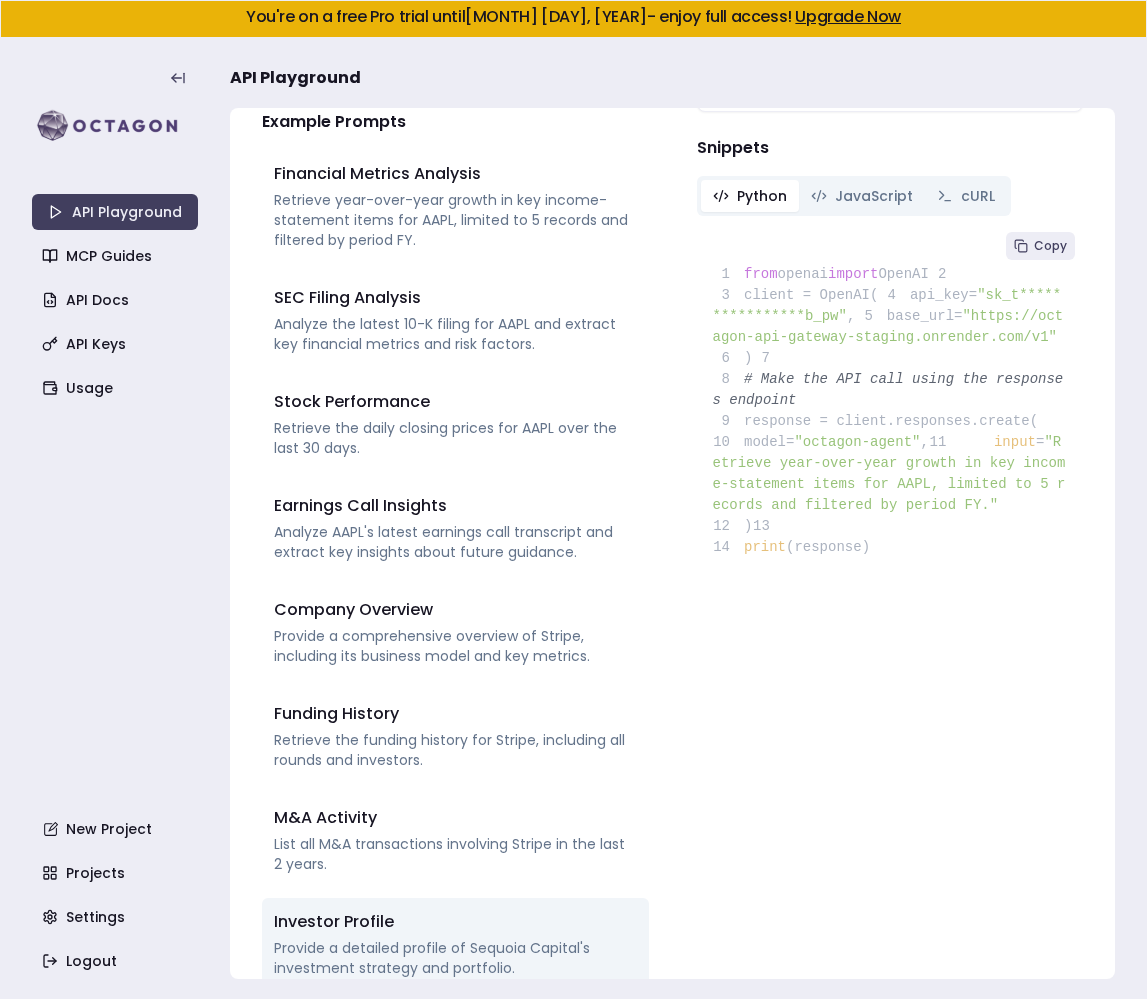 scroll, scrollTop: 0, scrollLeft: 0, axis: both 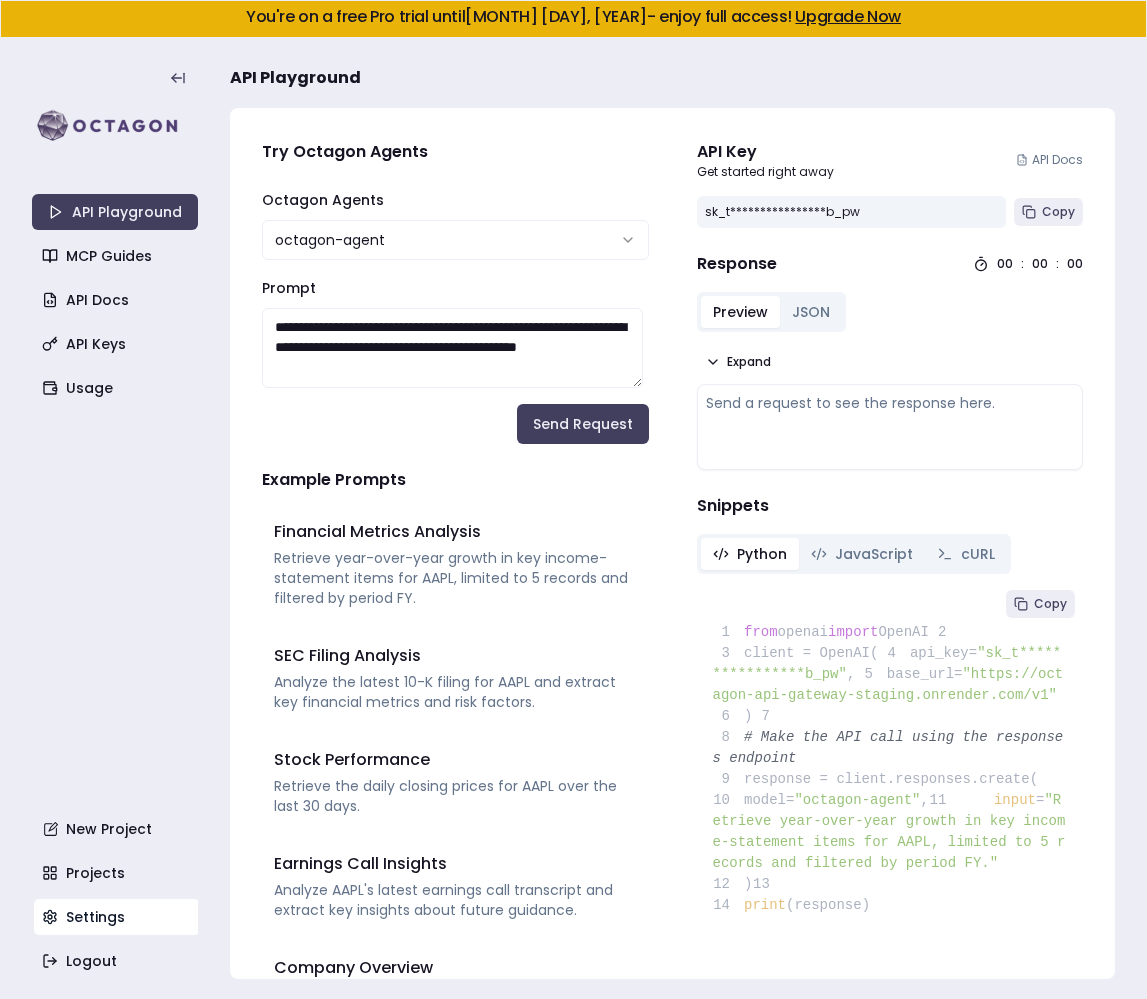 click on "Settings" at bounding box center [117, 917] 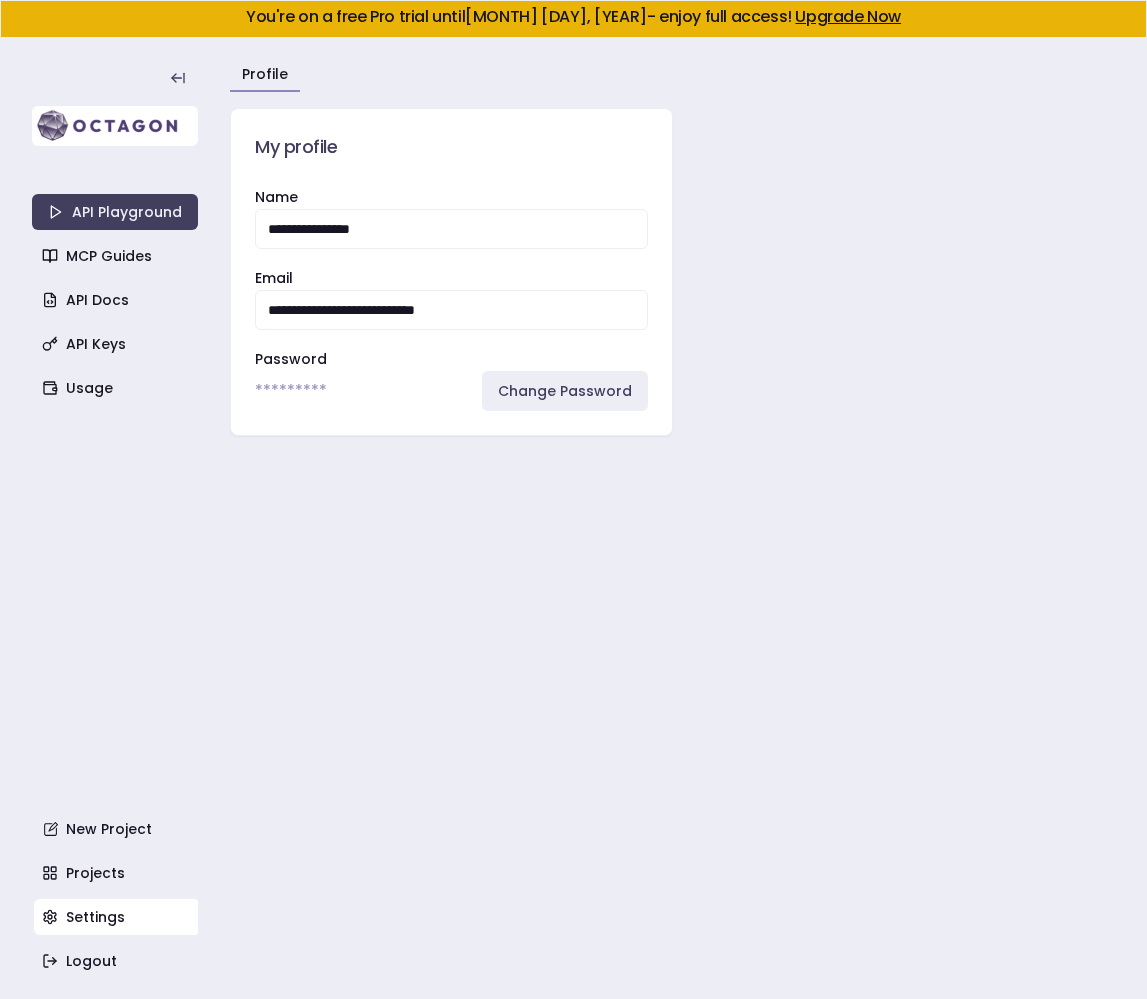 click at bounding box center [115, 126] 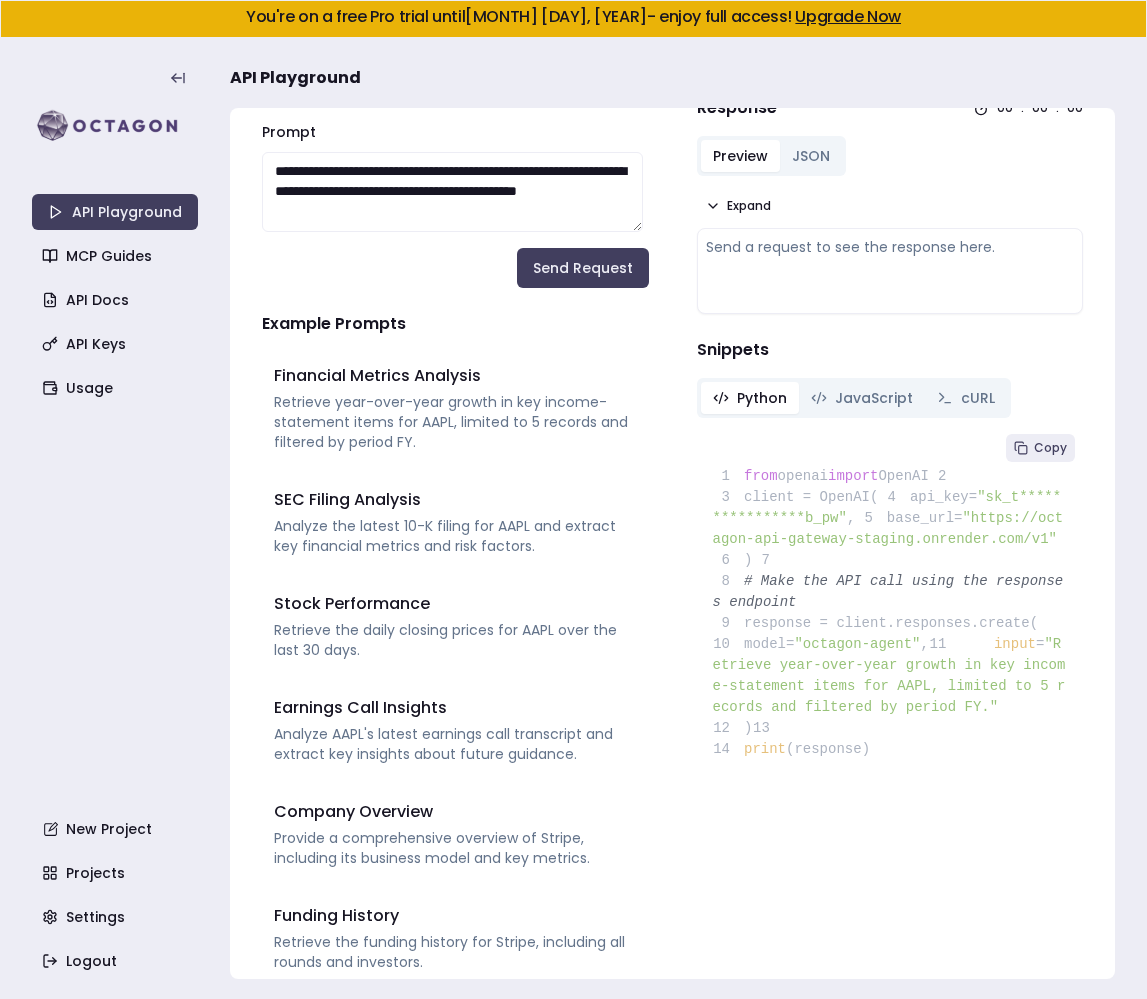 scroll, scrollTop: 0, scrollLeft: 0, axis: both 